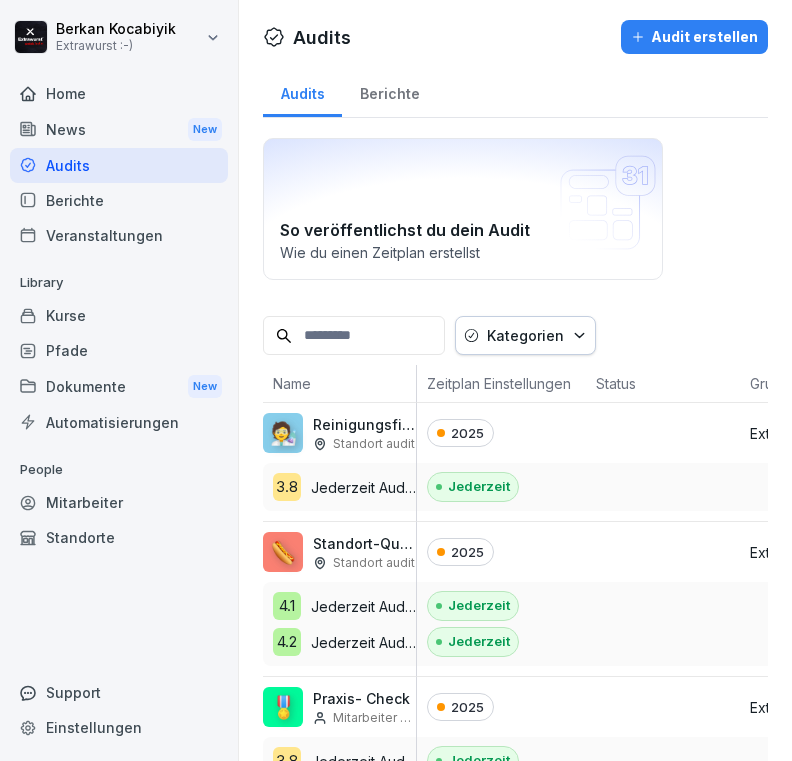 scroll, scrollTop: 0, scrollLeft: 0, axis: both 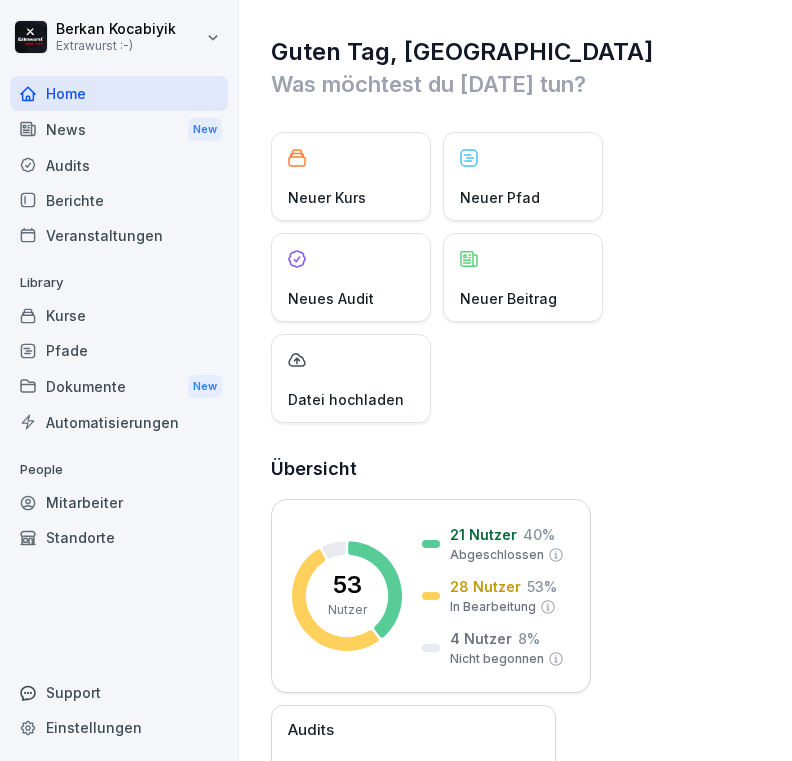 click on "News New" at bounding box center (119, 129) 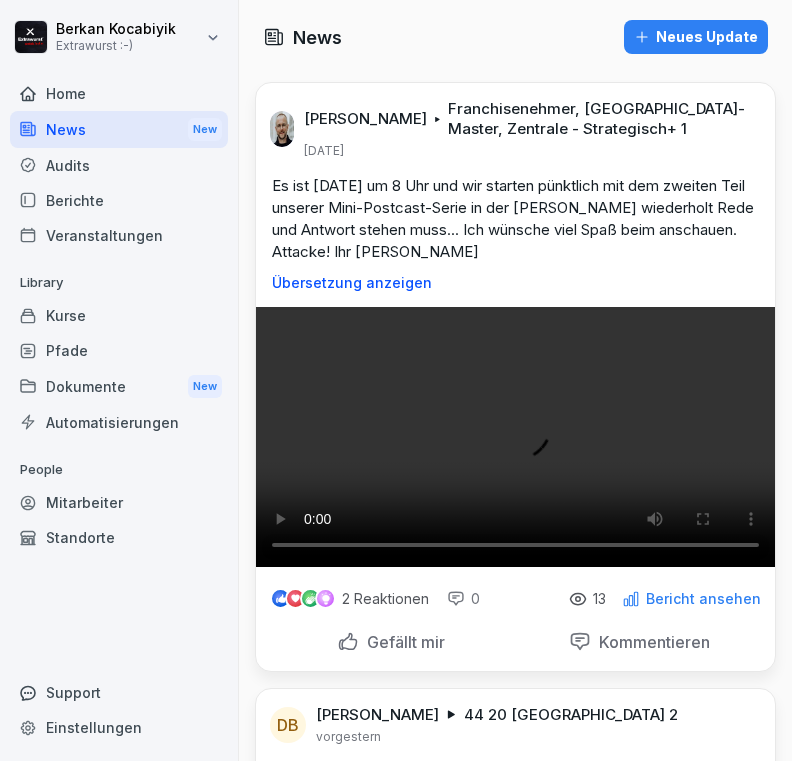 scroll, scrollTop: 0, scrollLeft: 0, axis: both 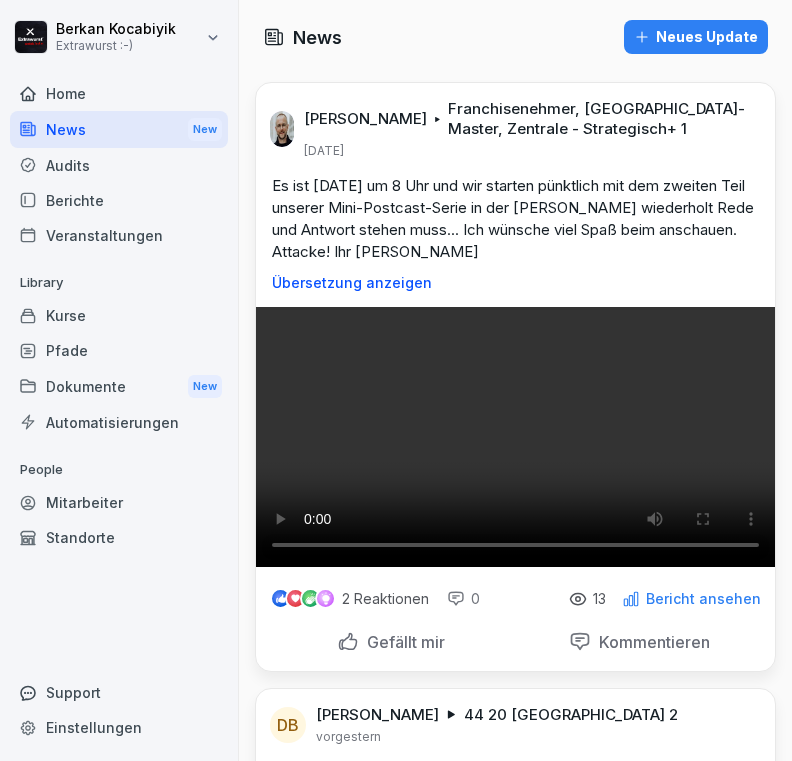 click on "Dokumente New" at bounding box center (119, 386) 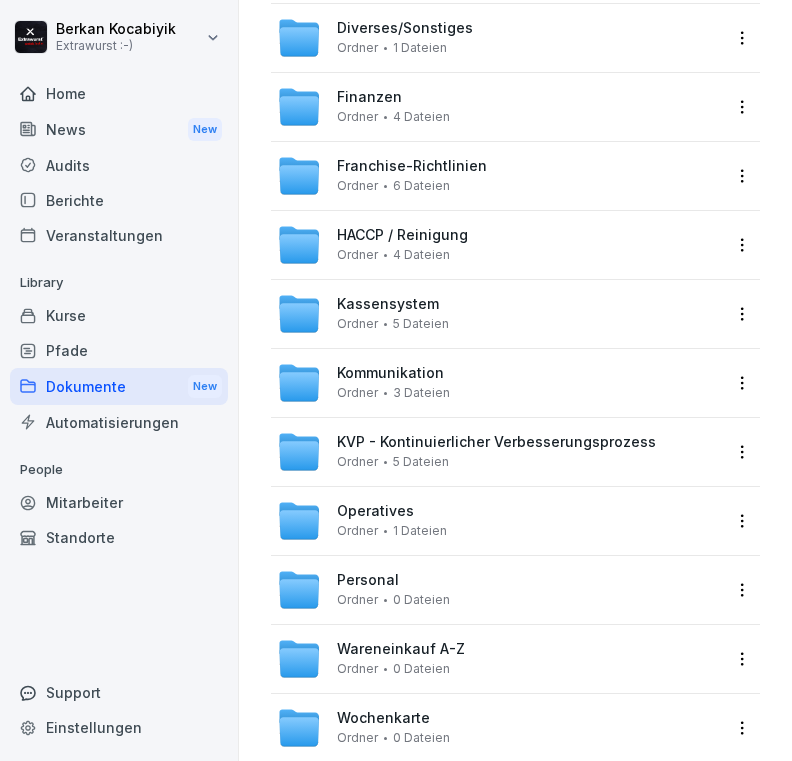 scroll, scrollTop: 337, scrollLeft: 0, axis: vertical 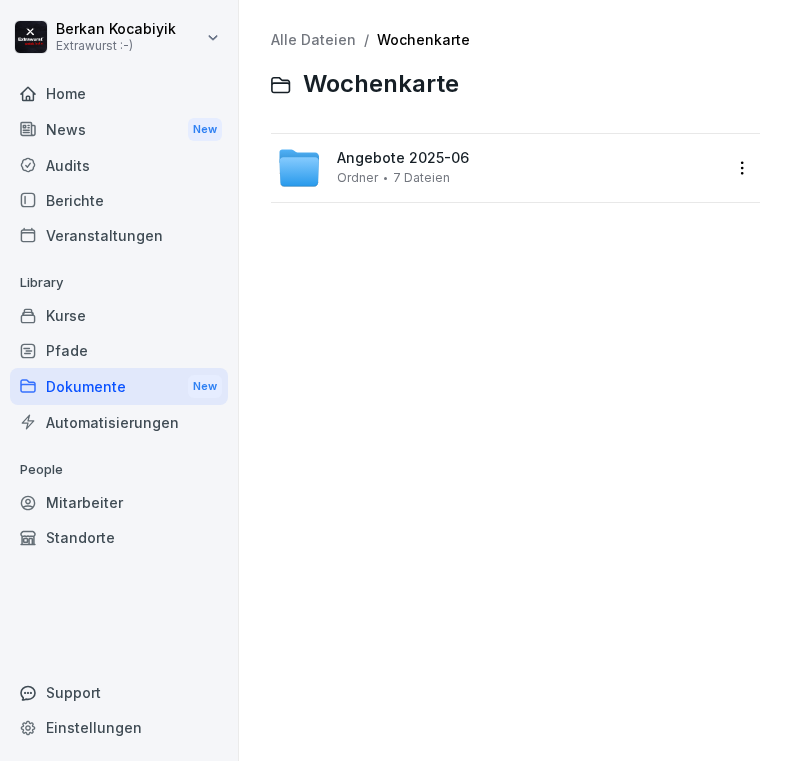 click on "Angebote 2025-06 Ordner 7 Dateien" at bounding box center (499, 168) 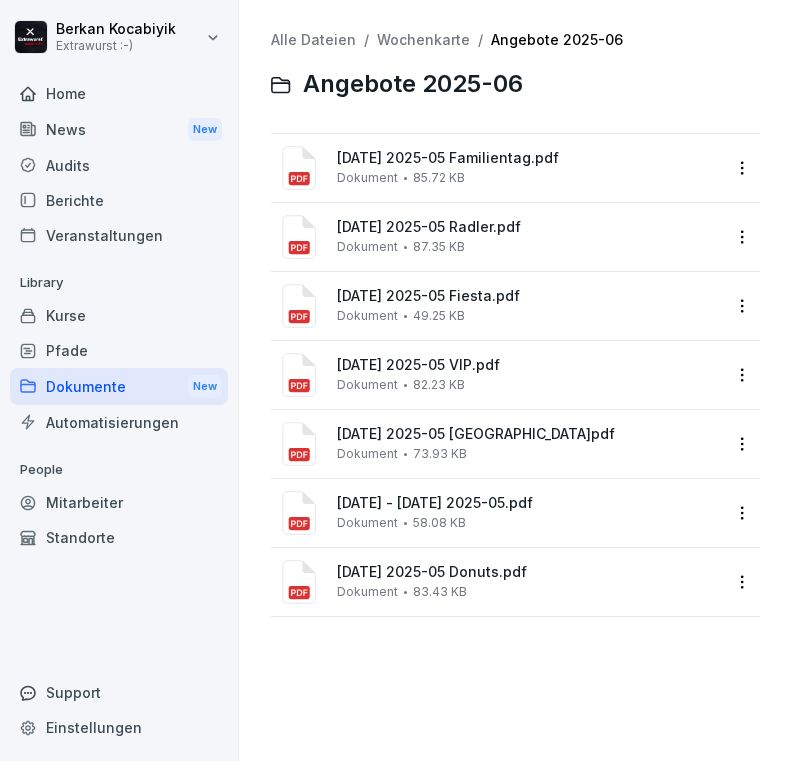click on "[DATE] 2025-05 VIP.pdf Dokument 82.23 KB" at bounding box center (529, 374) 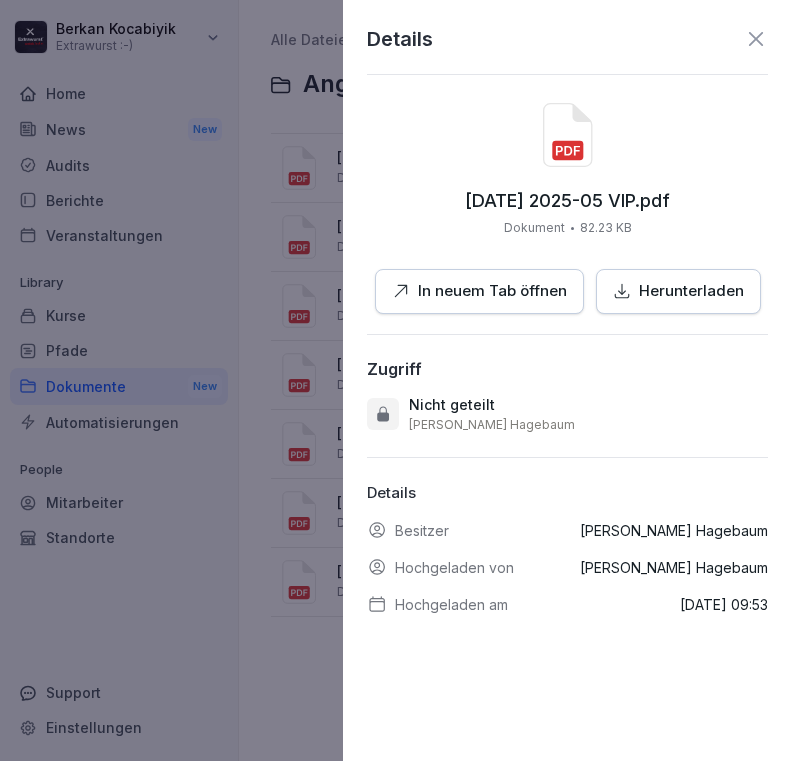 click on "In neuem Tab öffnen" at bounding box center [492, 291] 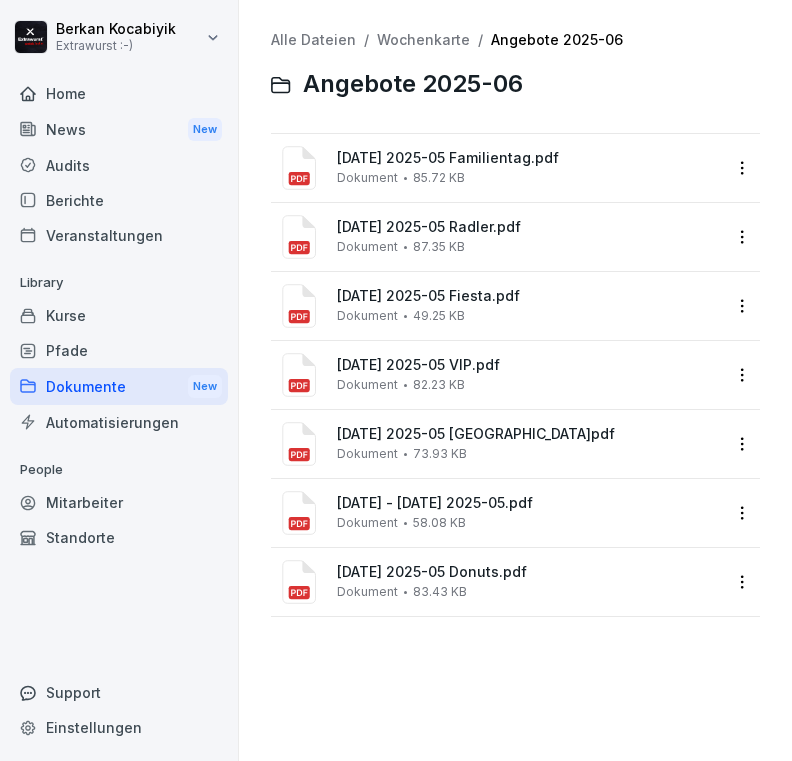 scroll, scrollTop: 0, scrollLeft: 0, axis: both 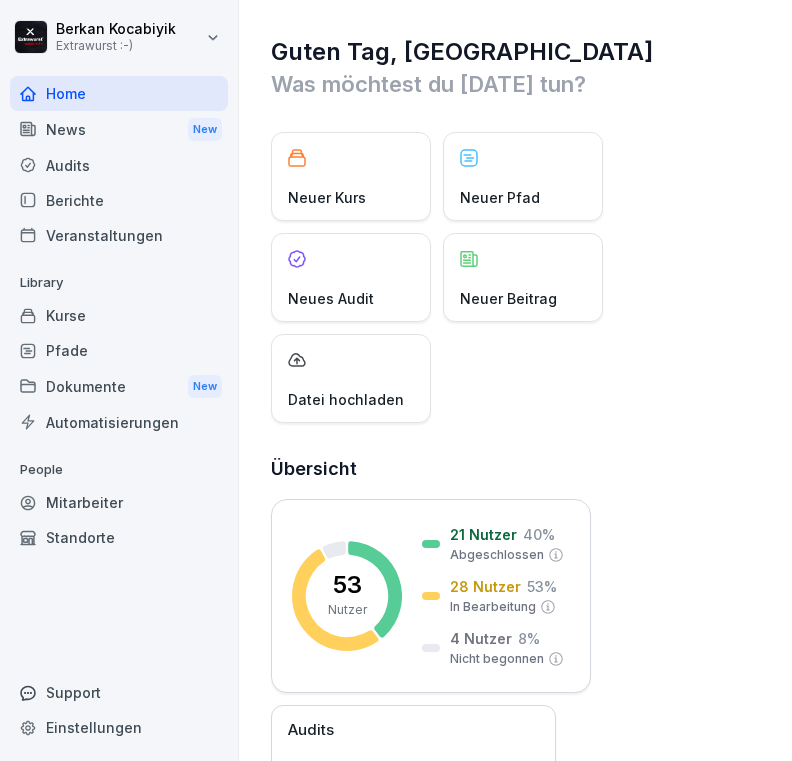 click on "Audits" at bounding box center [119, 165] 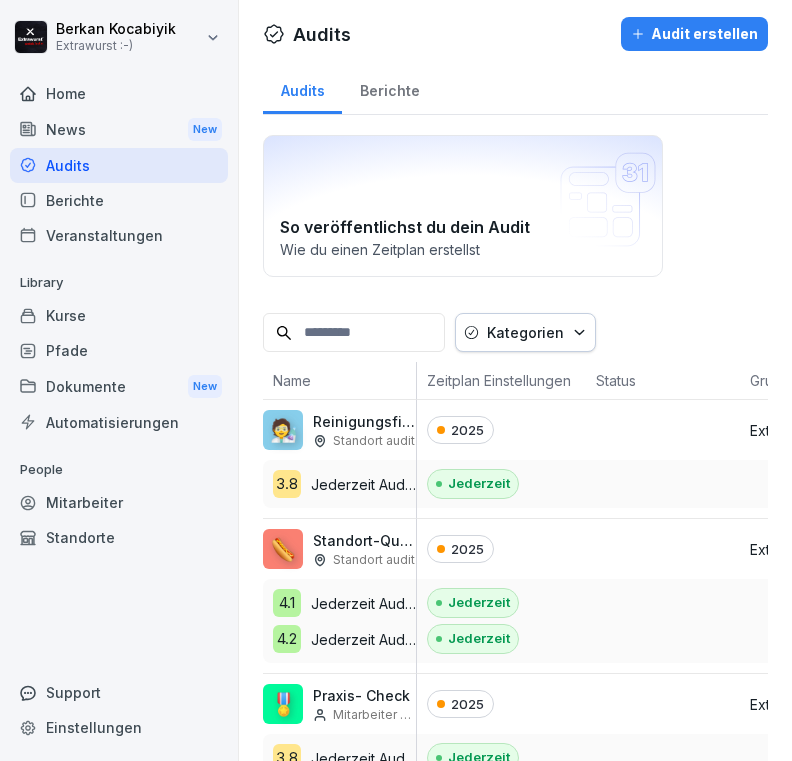 scroll, scrollTop: 1, scrollLeft: 0, axis: vertical 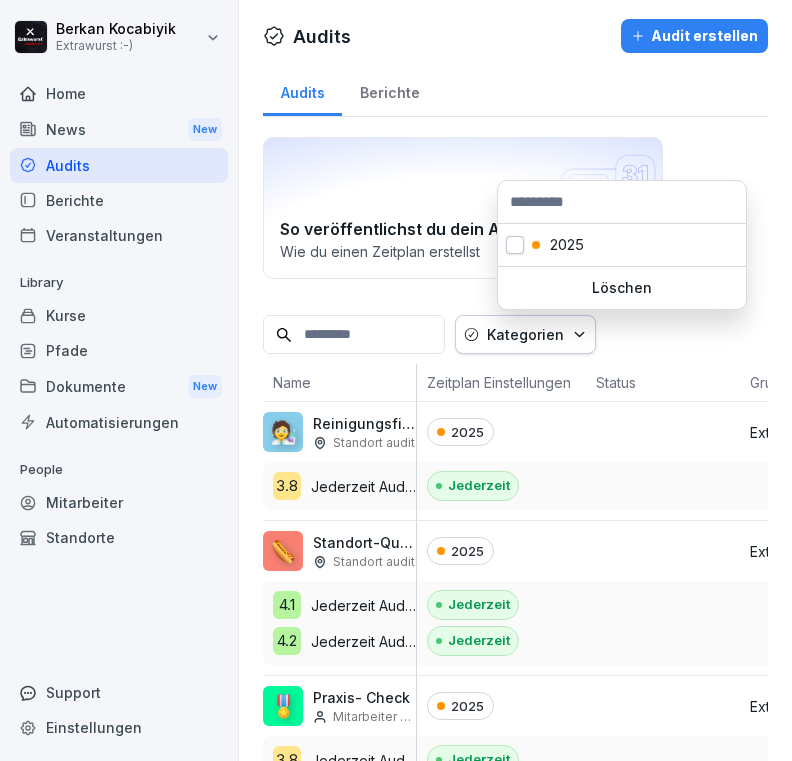 click on "Berkan   Kocabiyik Extrawurst :-) Home News New Audits Berichte Veranstaltungen Library Kurse Pfade Dokumente New Automatisierungen People Mitarbeiter Standorte Support Einstellungen Audits Audit erstellen Audits Berichte So veröffentlichst du dein Audit Wie du einen Zeitplan erstellst Kategorien Name Zeitplan Einstellungen Status Gruppe 🧑‍🔬 Reinigungsfirma Abnahme-Check Standort audit 3.8 Jederzeit Audit-Plan 2025 Jederzeit Extrawurst Alle Berichte ansehen Zeitplan erstellen Berichte ansehen 🌭 Standort-Quickcheck Standort audit 4.1 Jederzeit Audit-Plan 4.2 Jederzeit Audit-Plan 2025 Jederzeit Jederzeit Extrawurst Alle Berichte ansehen Zeitplan erstellen Berichte ansehen Berichte ansehen 🎖️ Praxis- Check Mitarbeiter audit 3.8 Jederzeit Audit-Plan 2025 Jederzeit Extrawurst Alle Berichte ansehen Zeitplan erstellen Berichte ansehen 🛒 Verbrauchsmaterial bestellen Standort audit Plettenberg 1 VM Haiger VM Wermelskirchen 2 Meinerzhagen Wuppertal 1 Lüdenscheid 1 Wermelskirchen 1 Siegen Jederzeit" at bounding box center (396, 380) 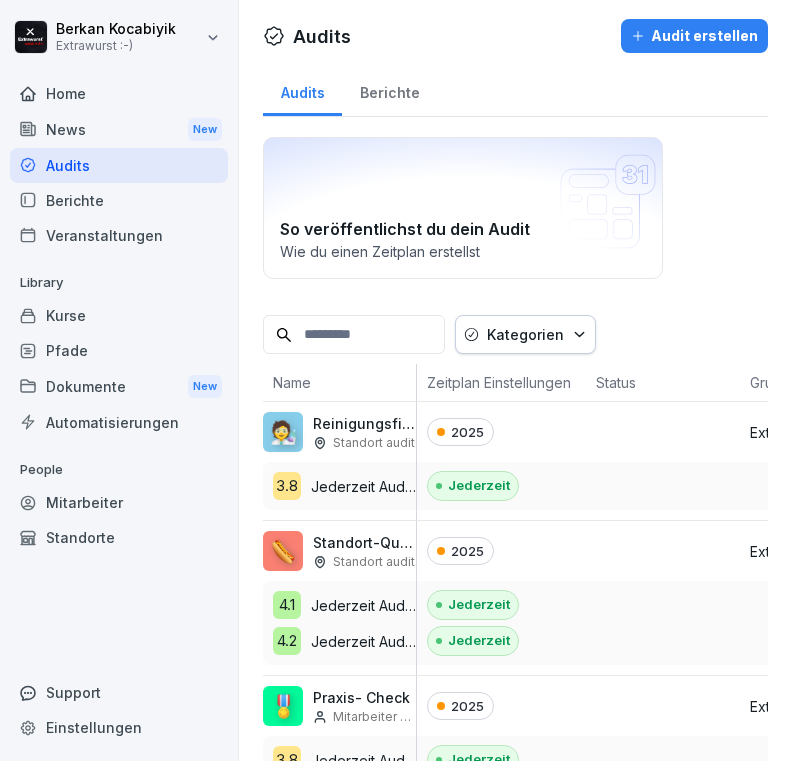 click on "Berichte" at bounding box center (389, 90) 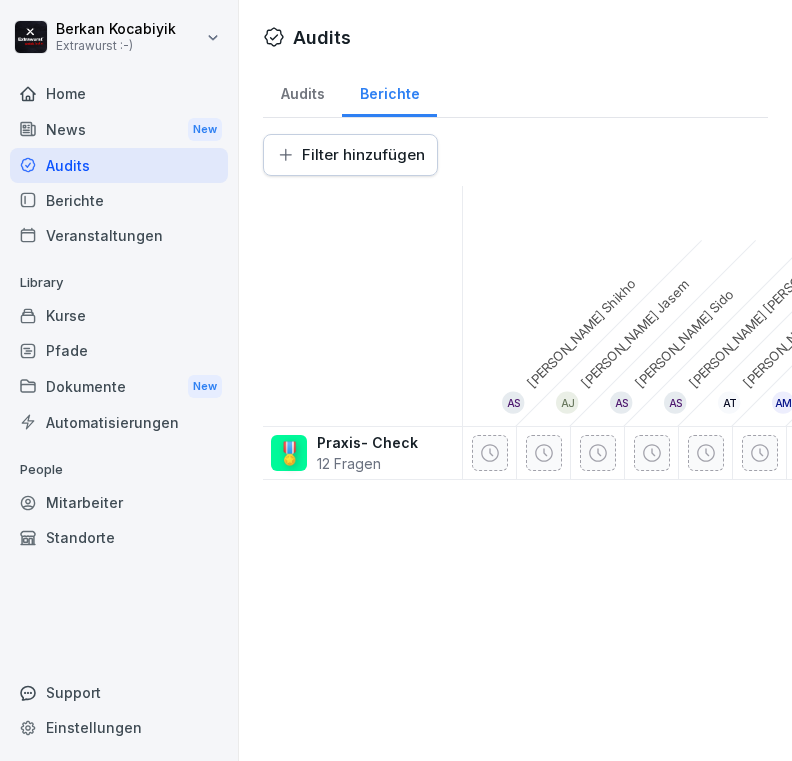 scroll, scrollTop: 0, scrollLeft: 0, axis: both 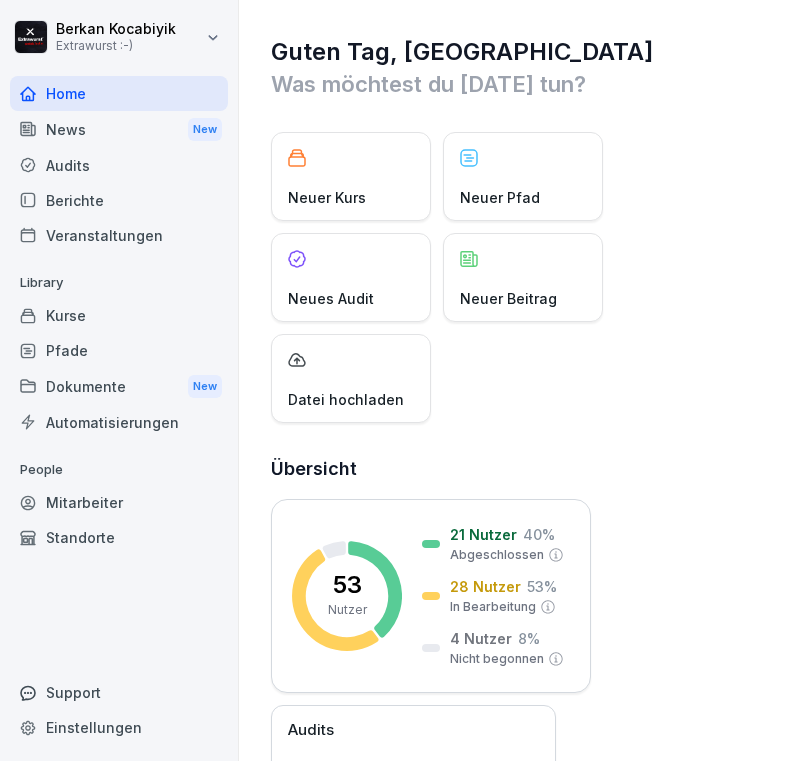 click on "News New" at bounding box center (119, 129) 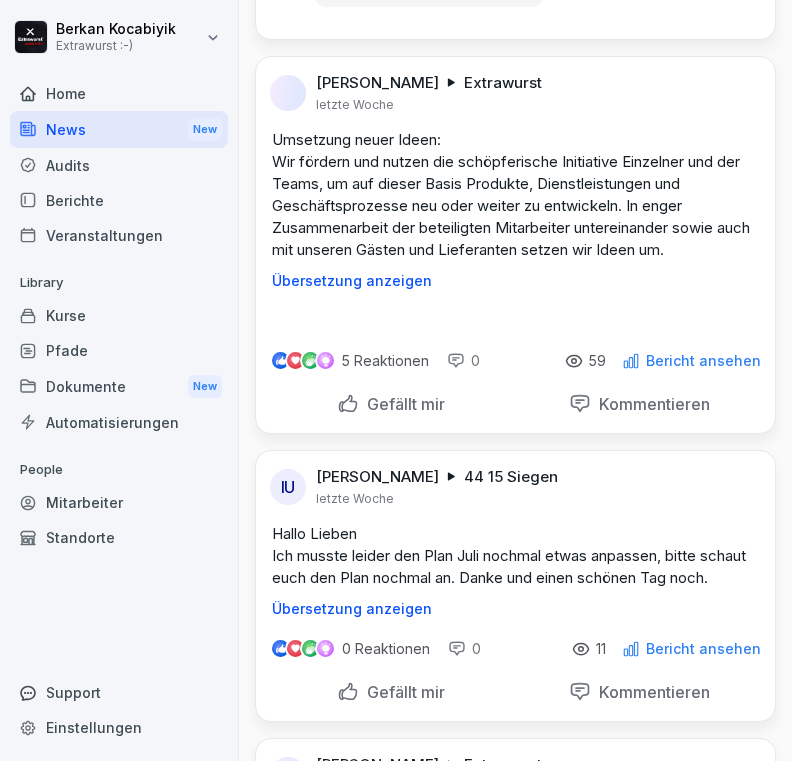 scroll, scrollTop: 9254, scrollLeft: 0, axis: vertical 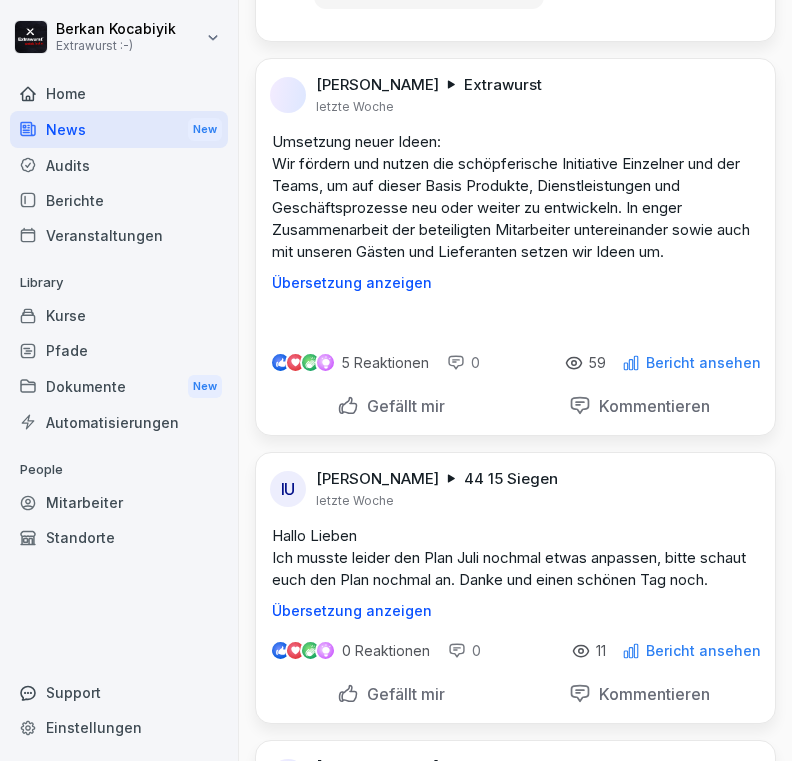 click at bounding box center [515, -1040] 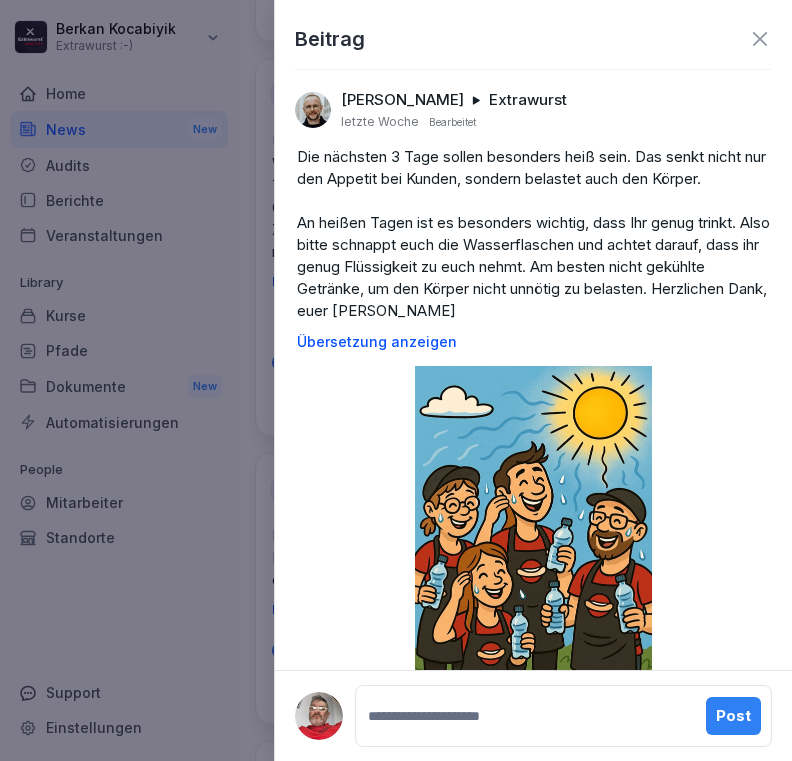 click at bounding box center [533, 543] 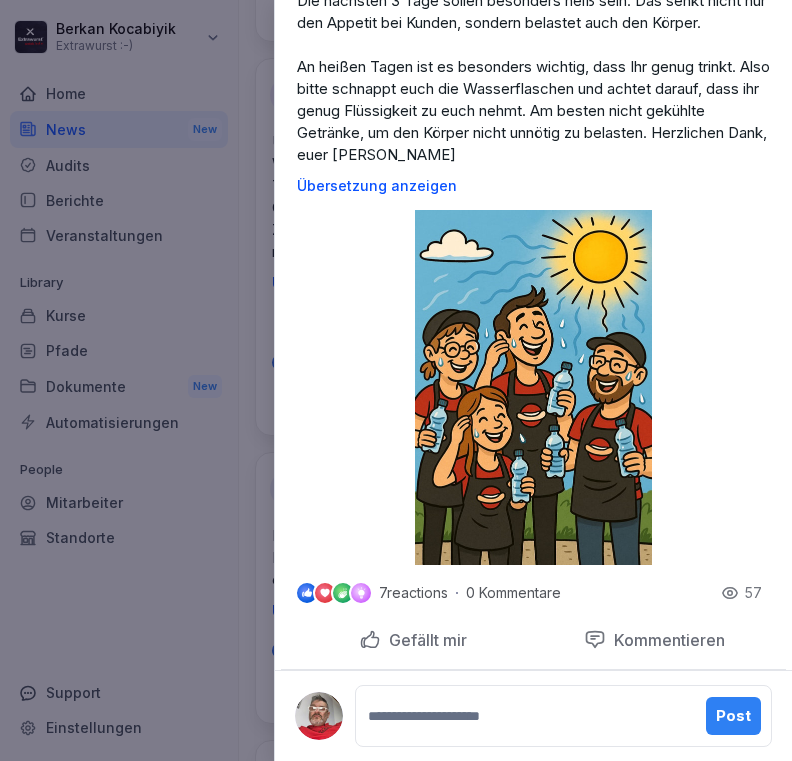 scroll, scrollTop: 156, scrollLeft: 0, axis: vertical 